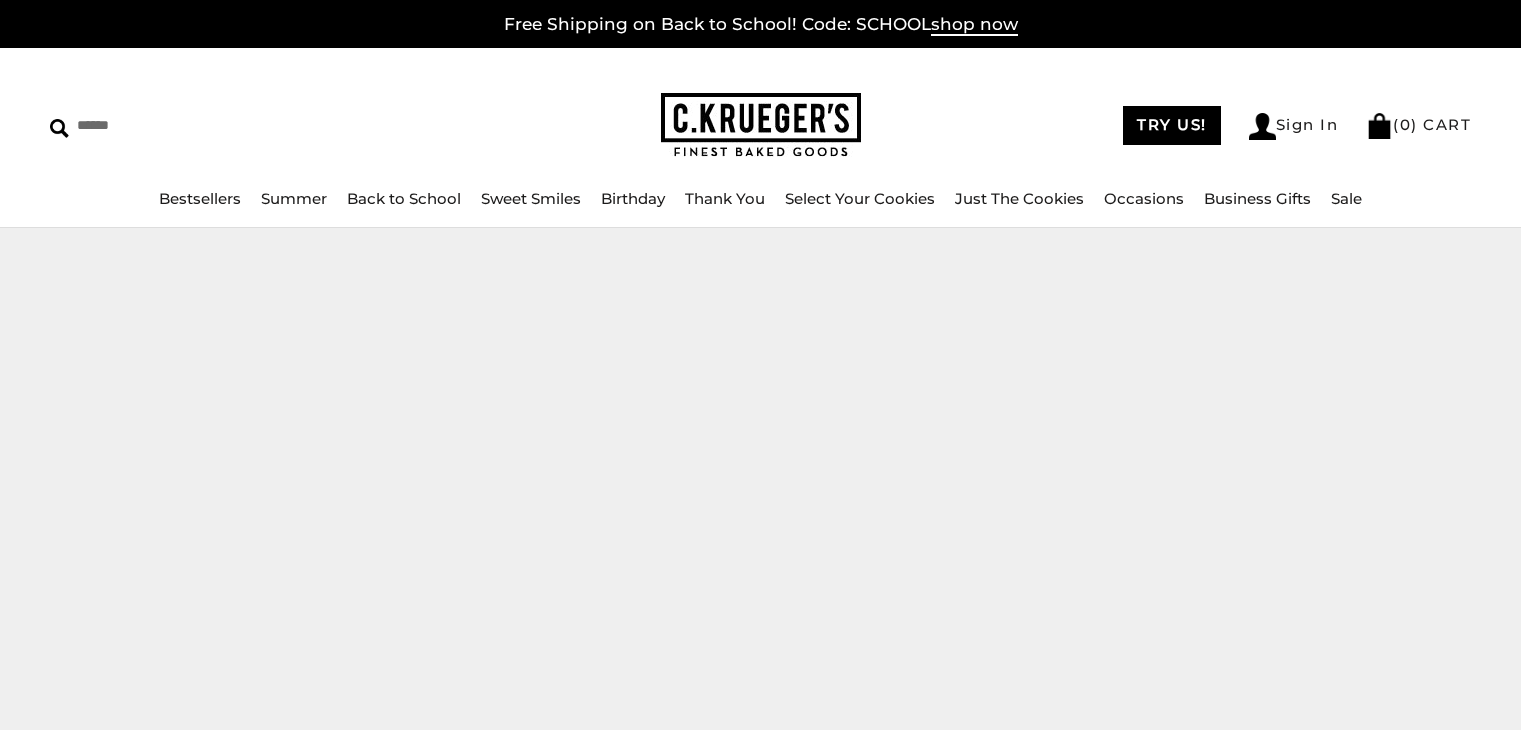 scroll, scrollTop: 0, scrollLeft: 0, axis: both 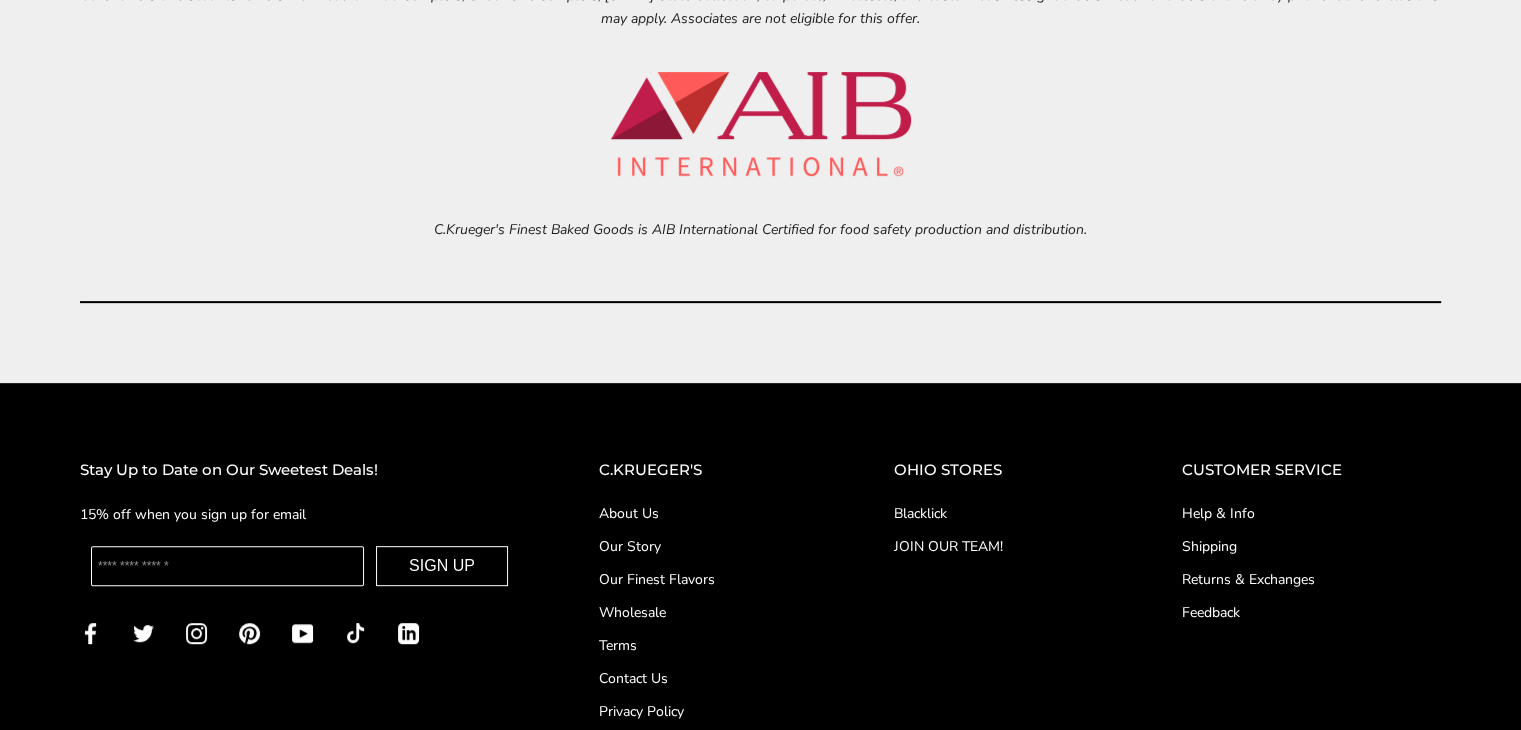 click on "Contact Us" at bounding box center (706, 678) 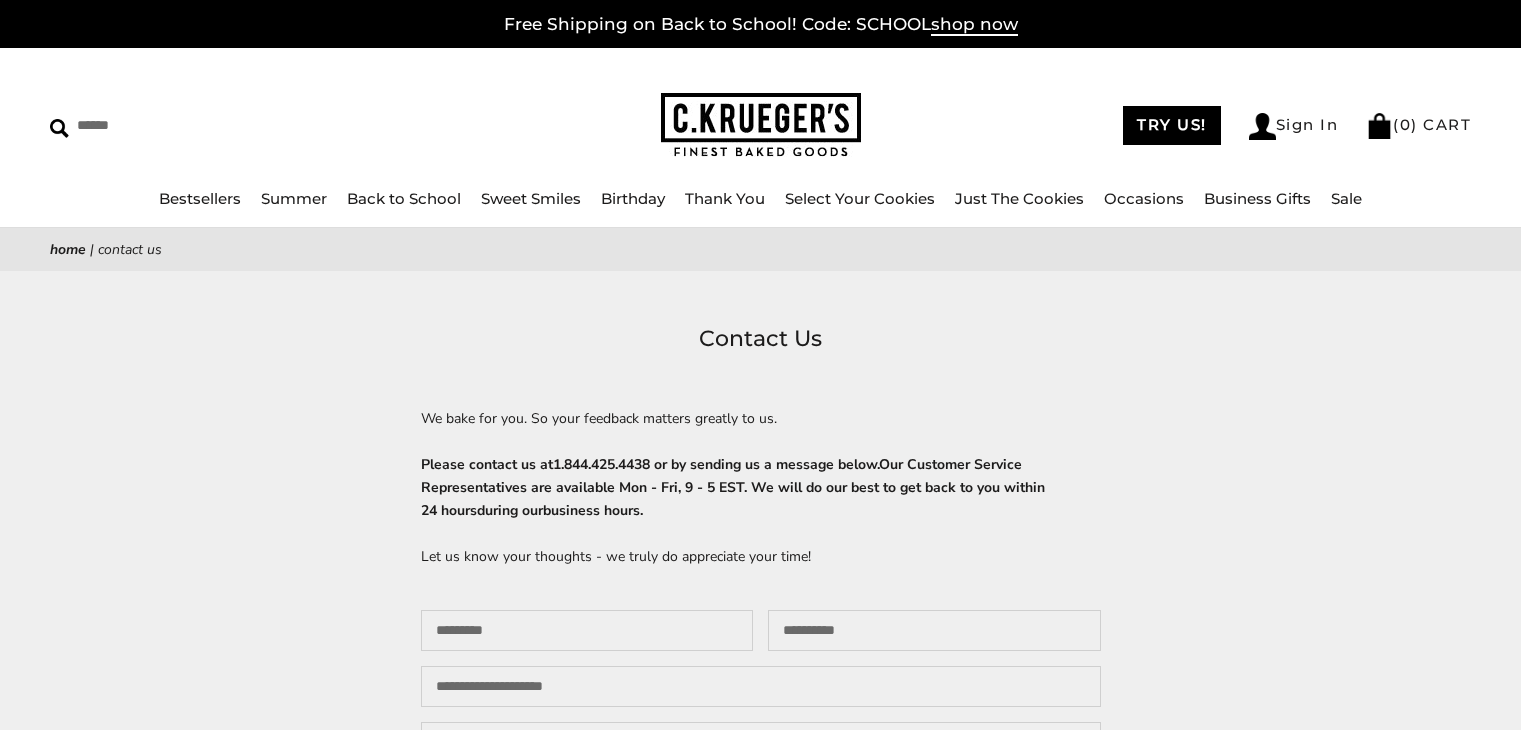 scroll, scrollTop: 0, scrollLeft: 0, axis: both 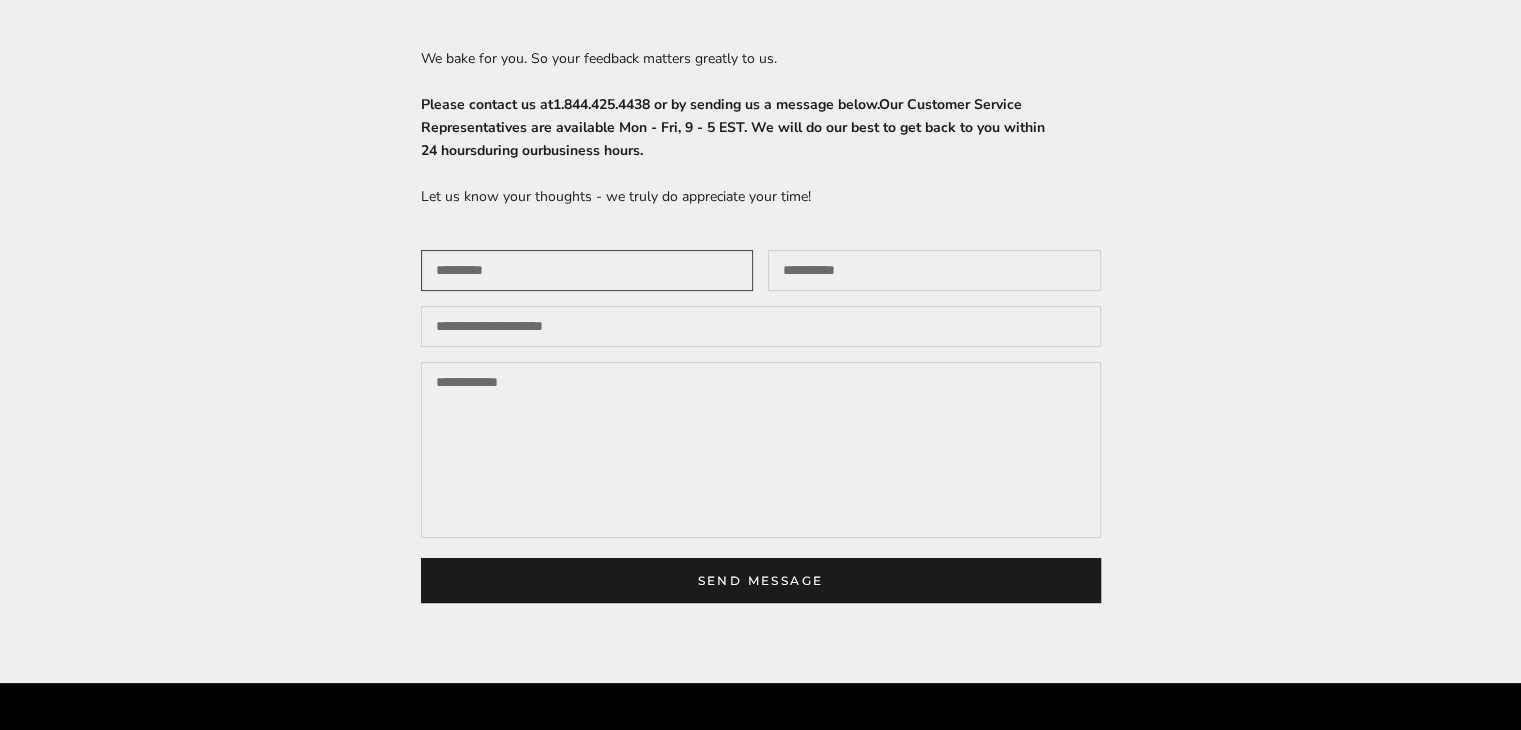 click at bounding box center [587, 270] 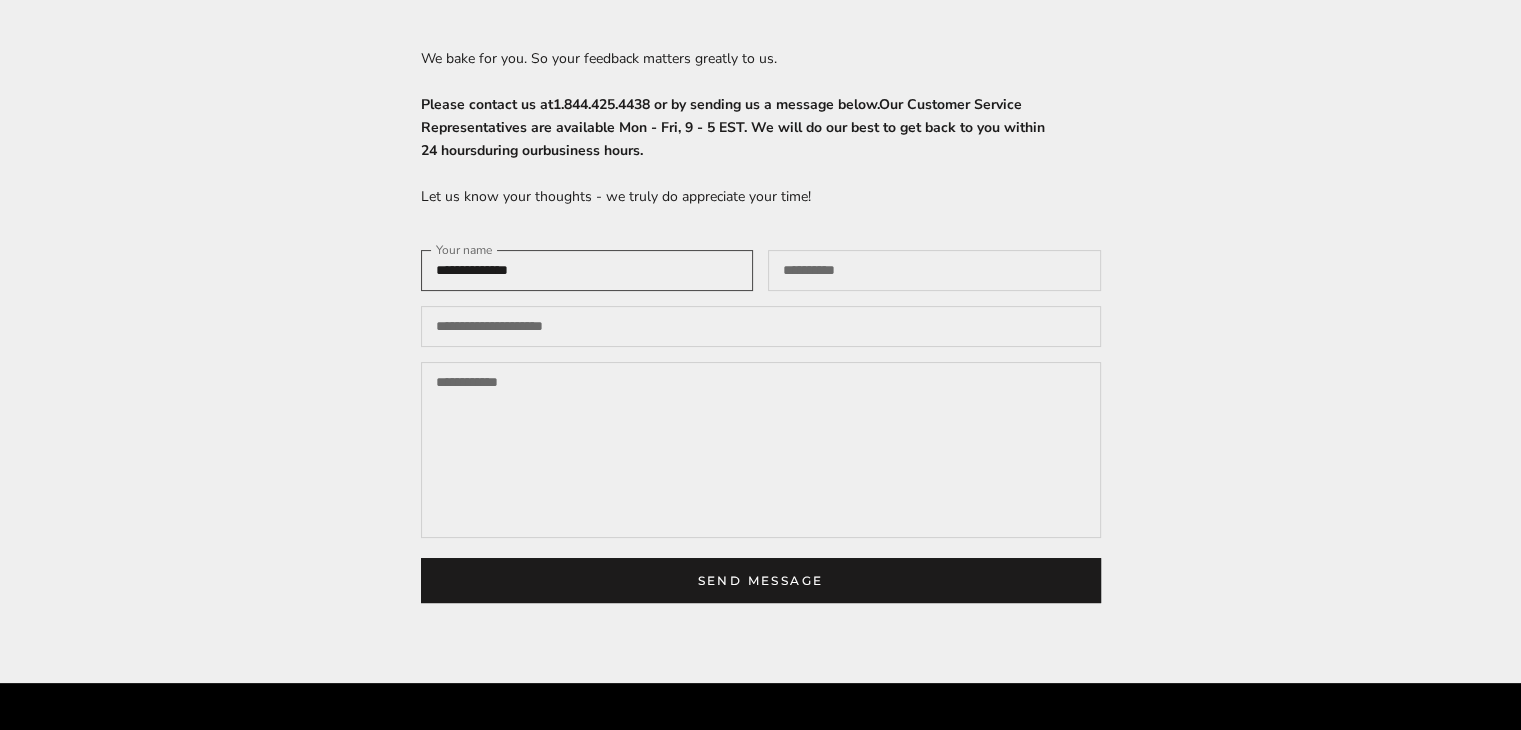 type on "**********" 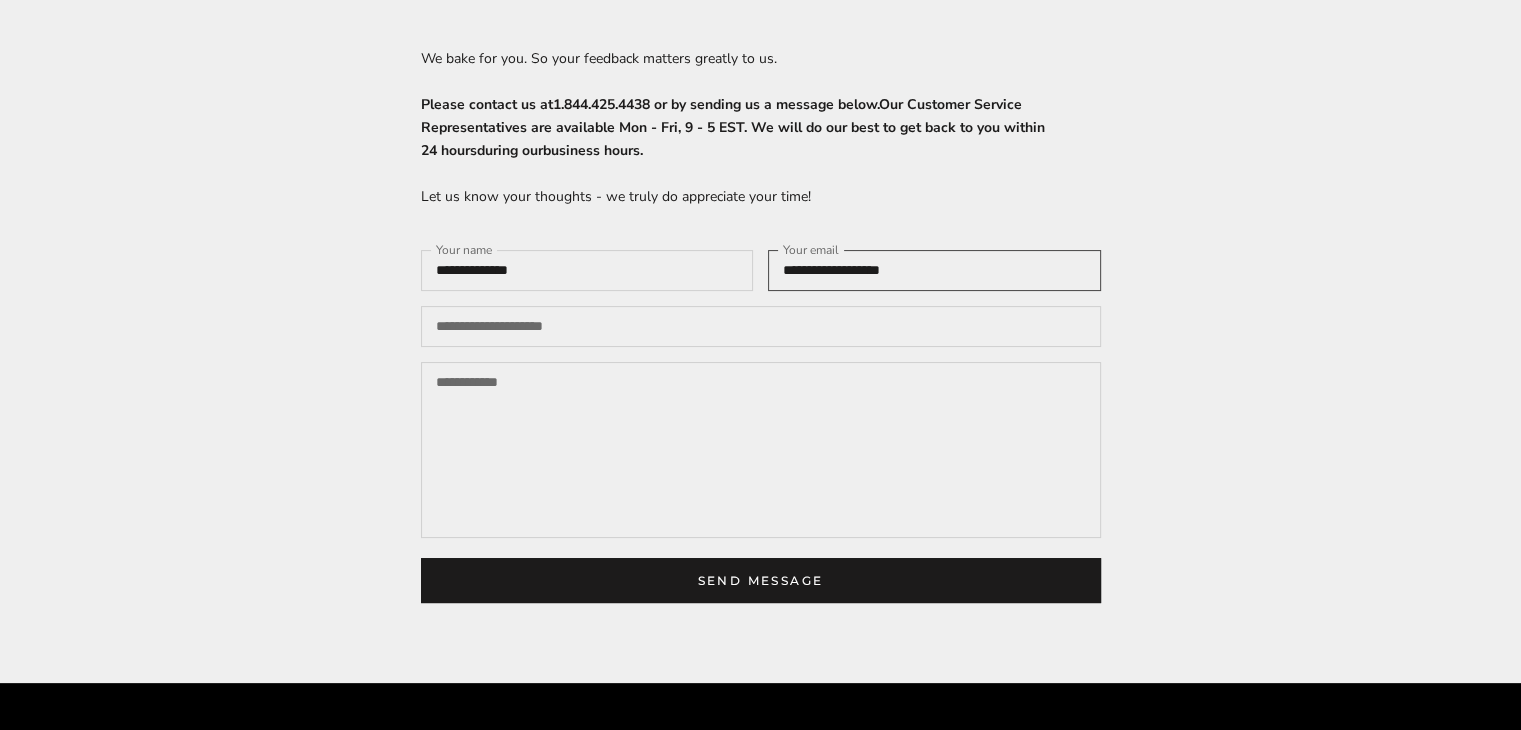 type on "**********" 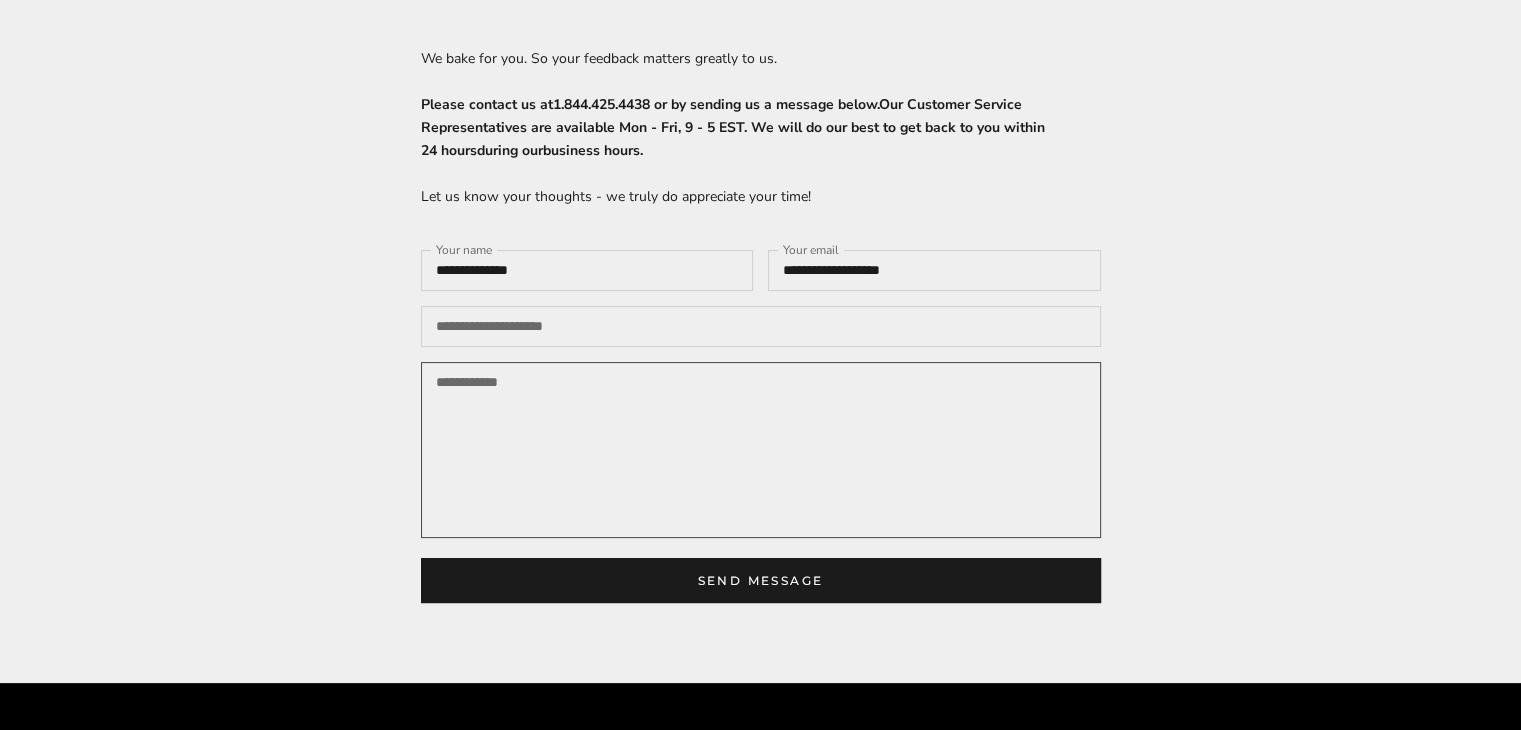 click at bounding box center (761, 450) 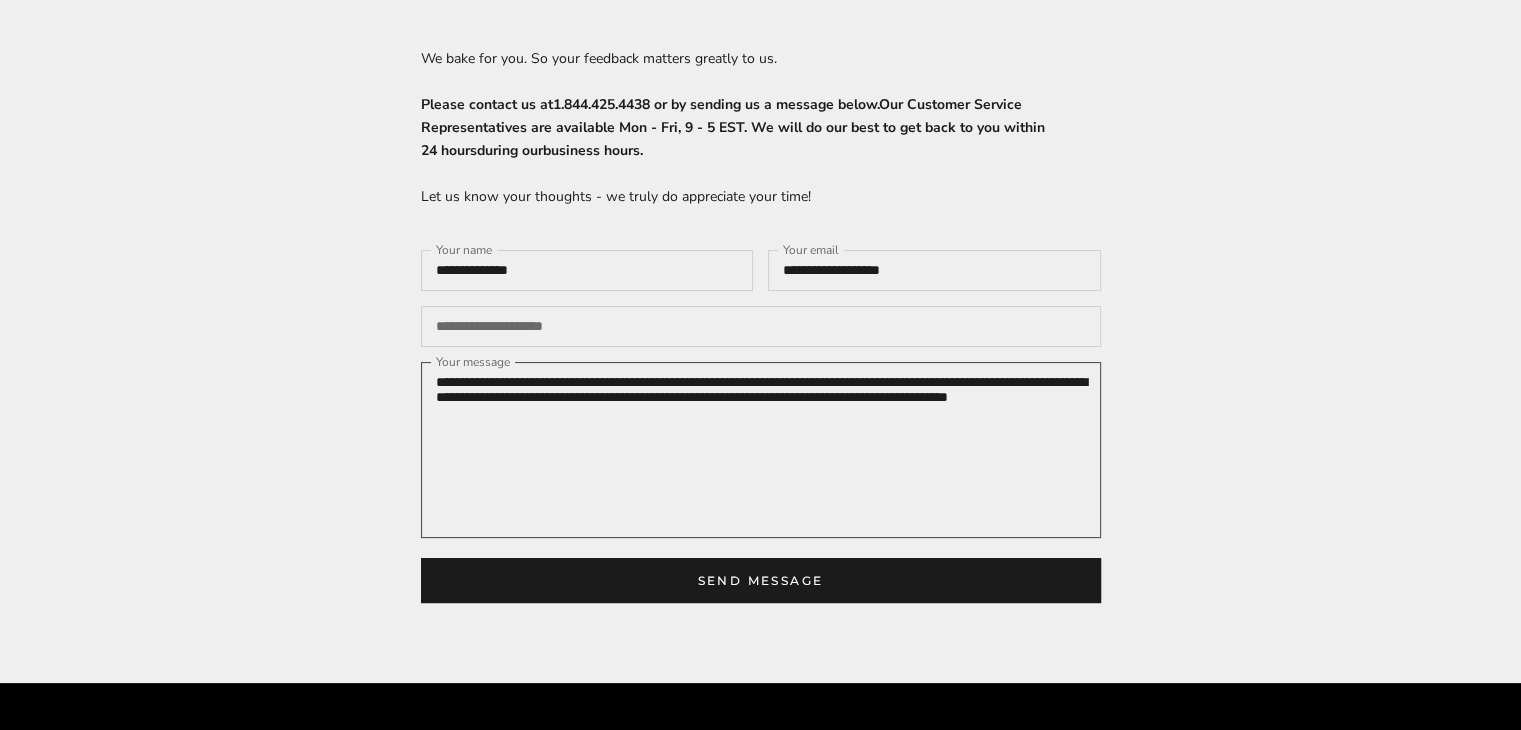 click on "**********" at bounding box center [761, 450] 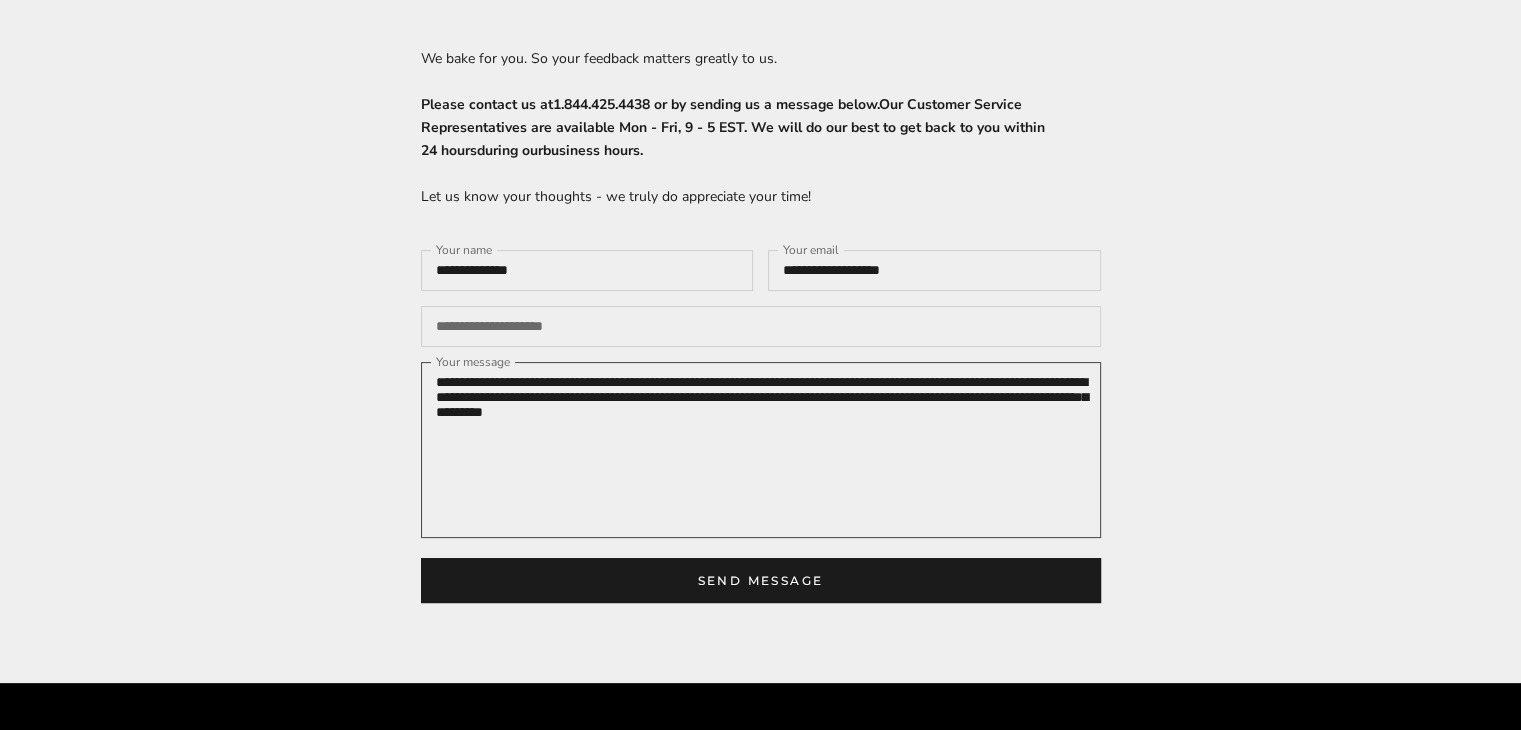 click on "**********" at bounding box center (761, 450) 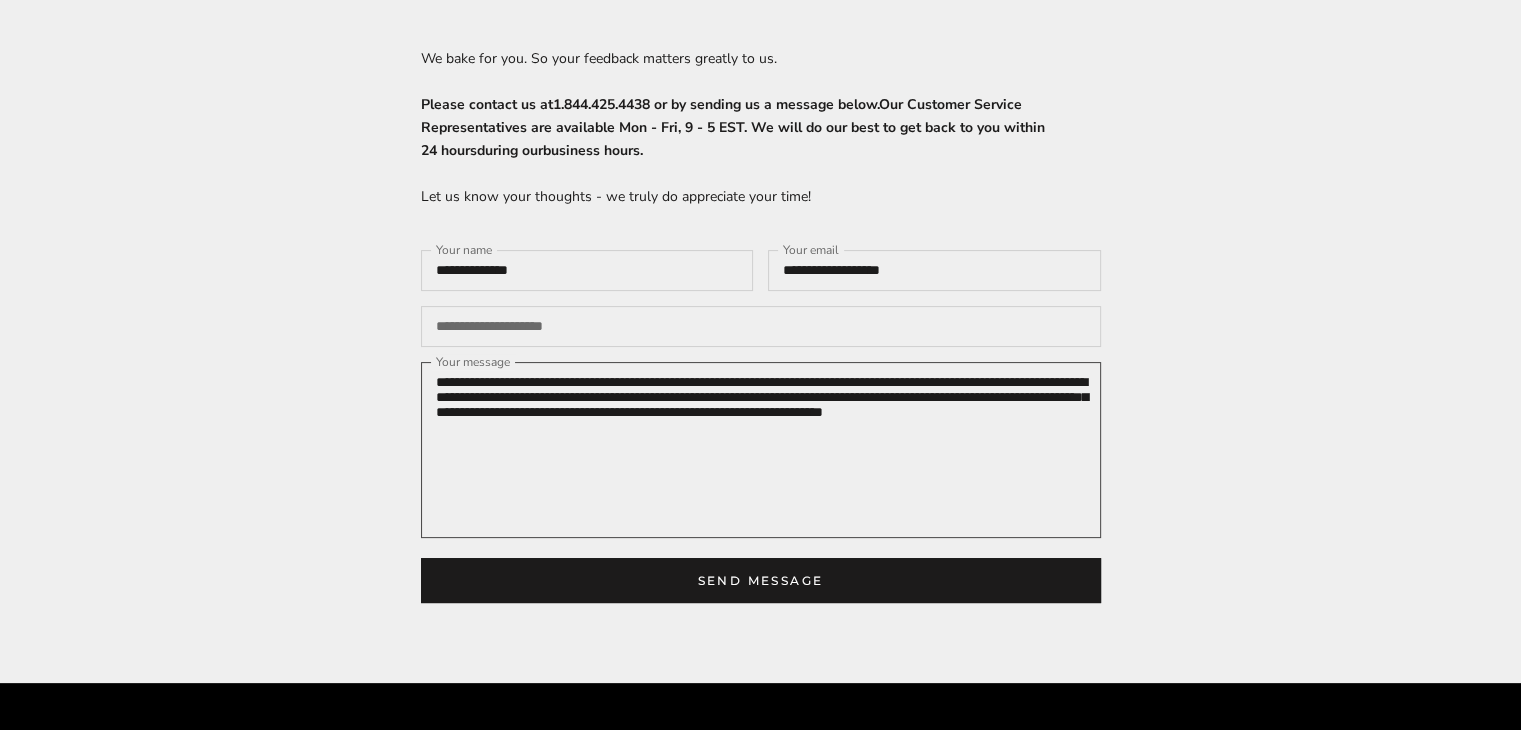click on "**********" at bounding box center [761, 450] 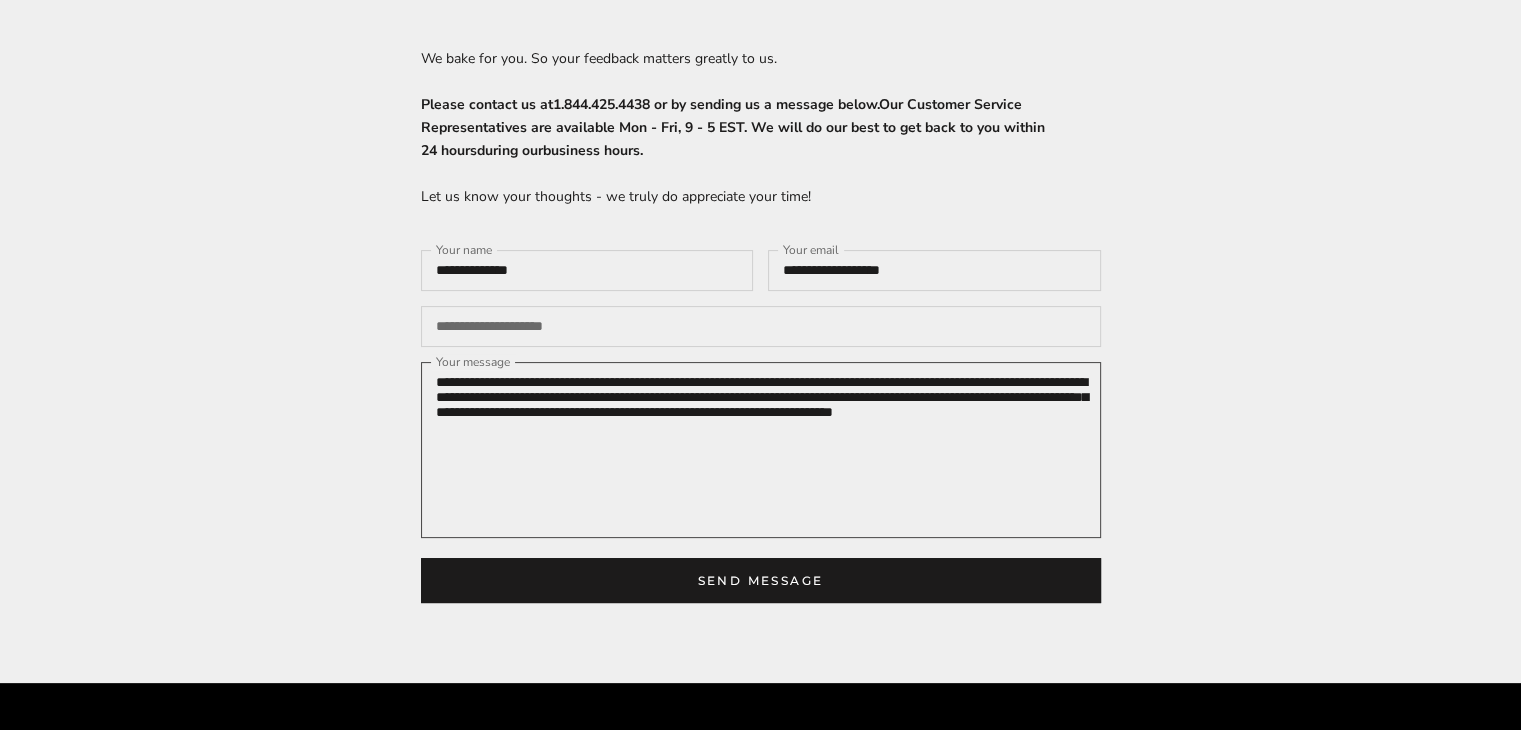 paste on "**********" 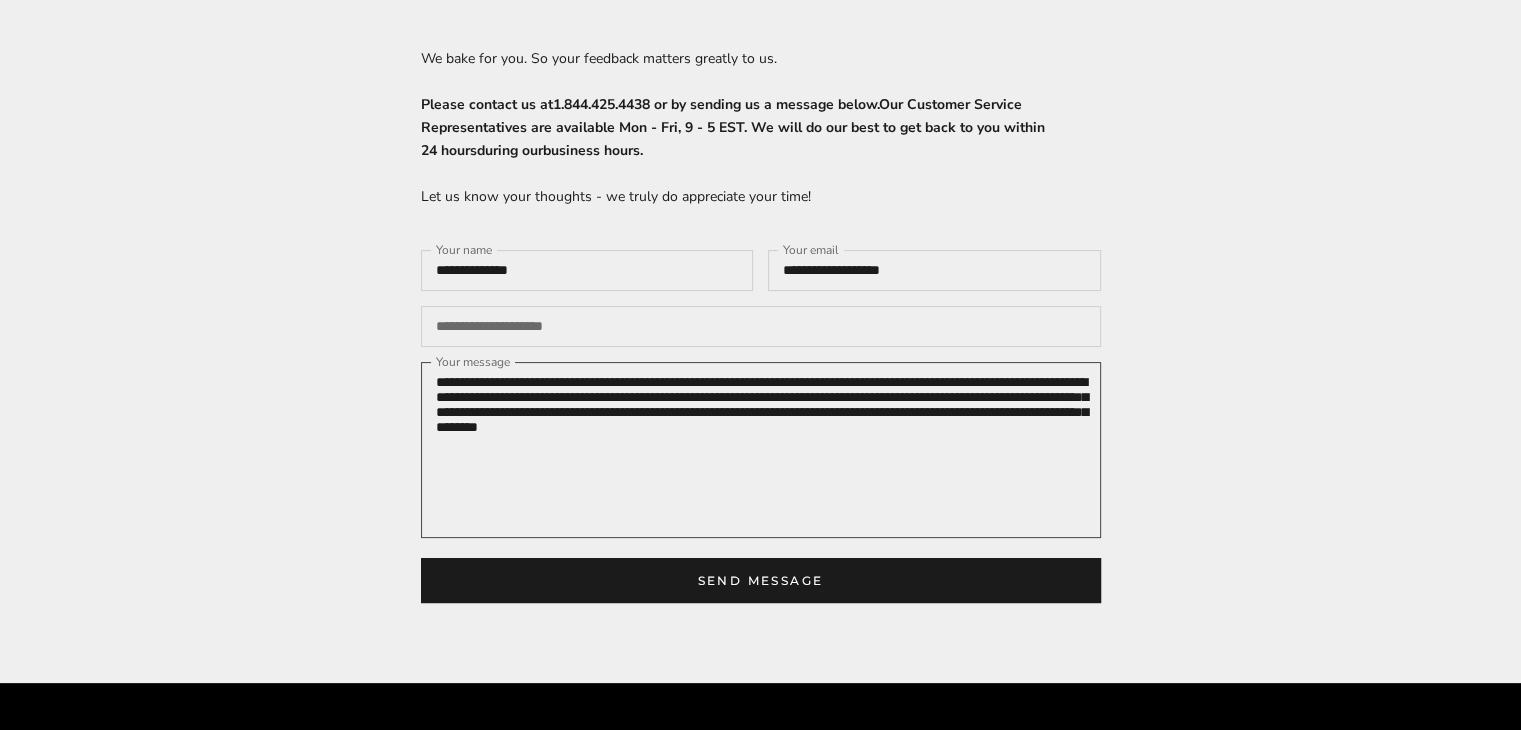 click on "**********" at bounding box center [761, 450] 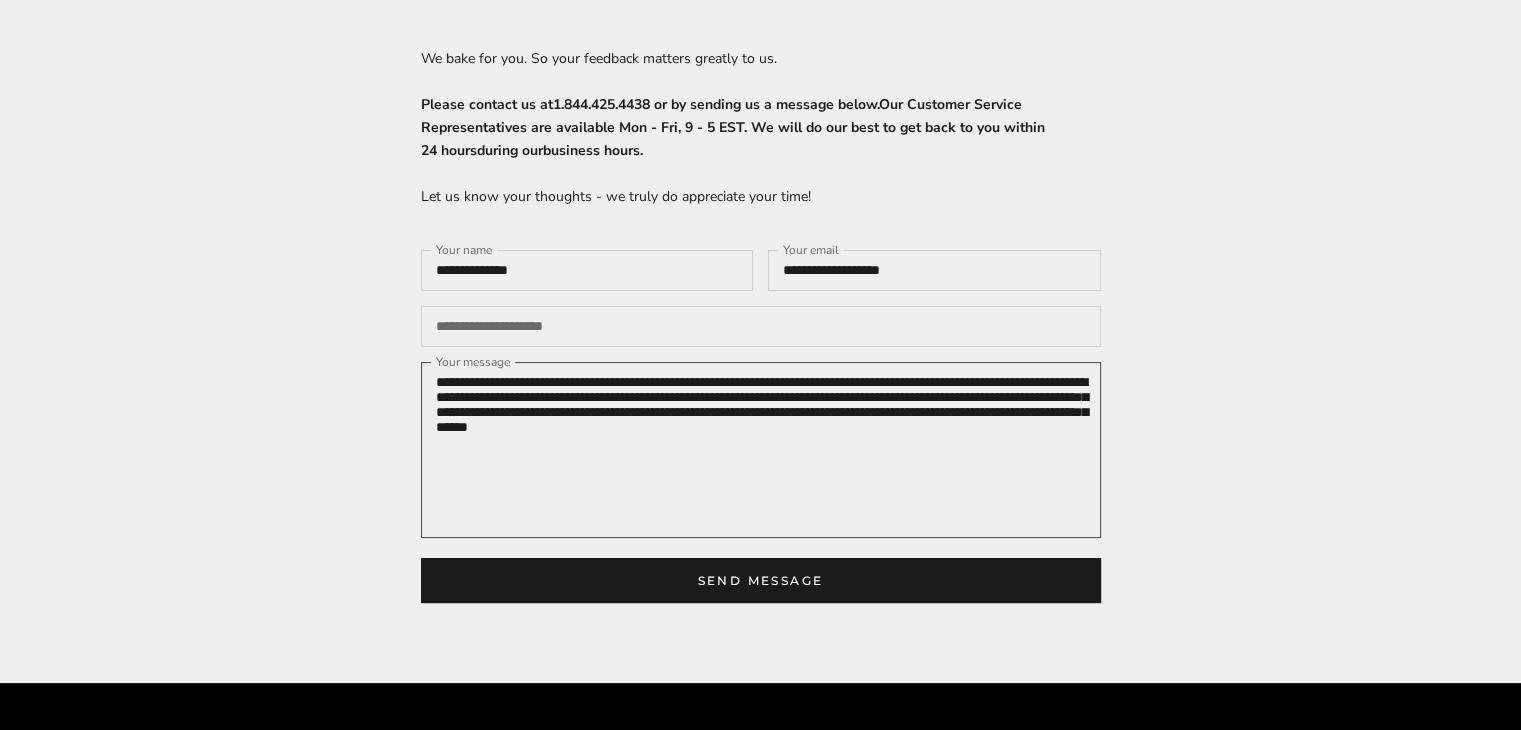 click on "**********" at bounding box center [761, 450] 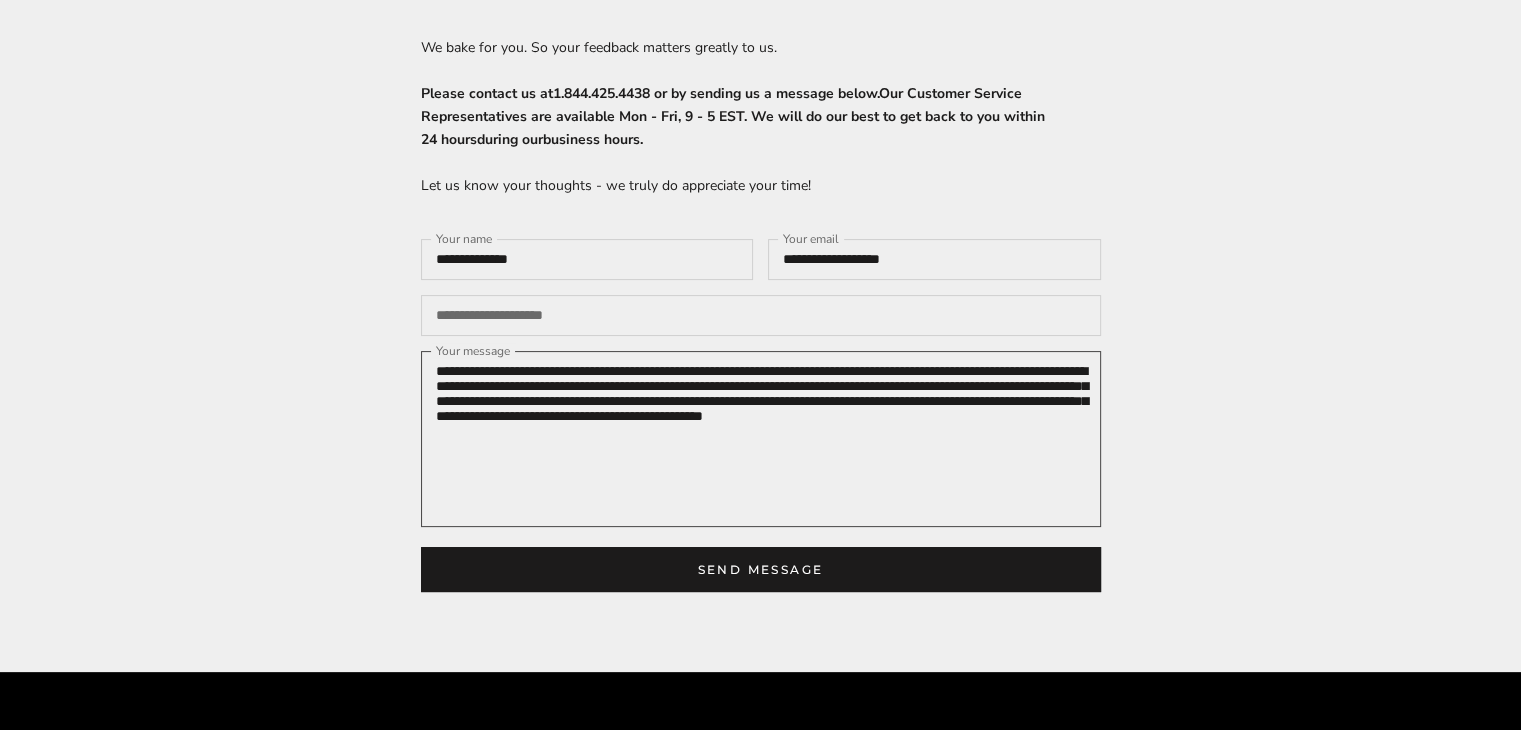 scroll, scrollTop: 334, scrollLeft: 0, axis: vertical 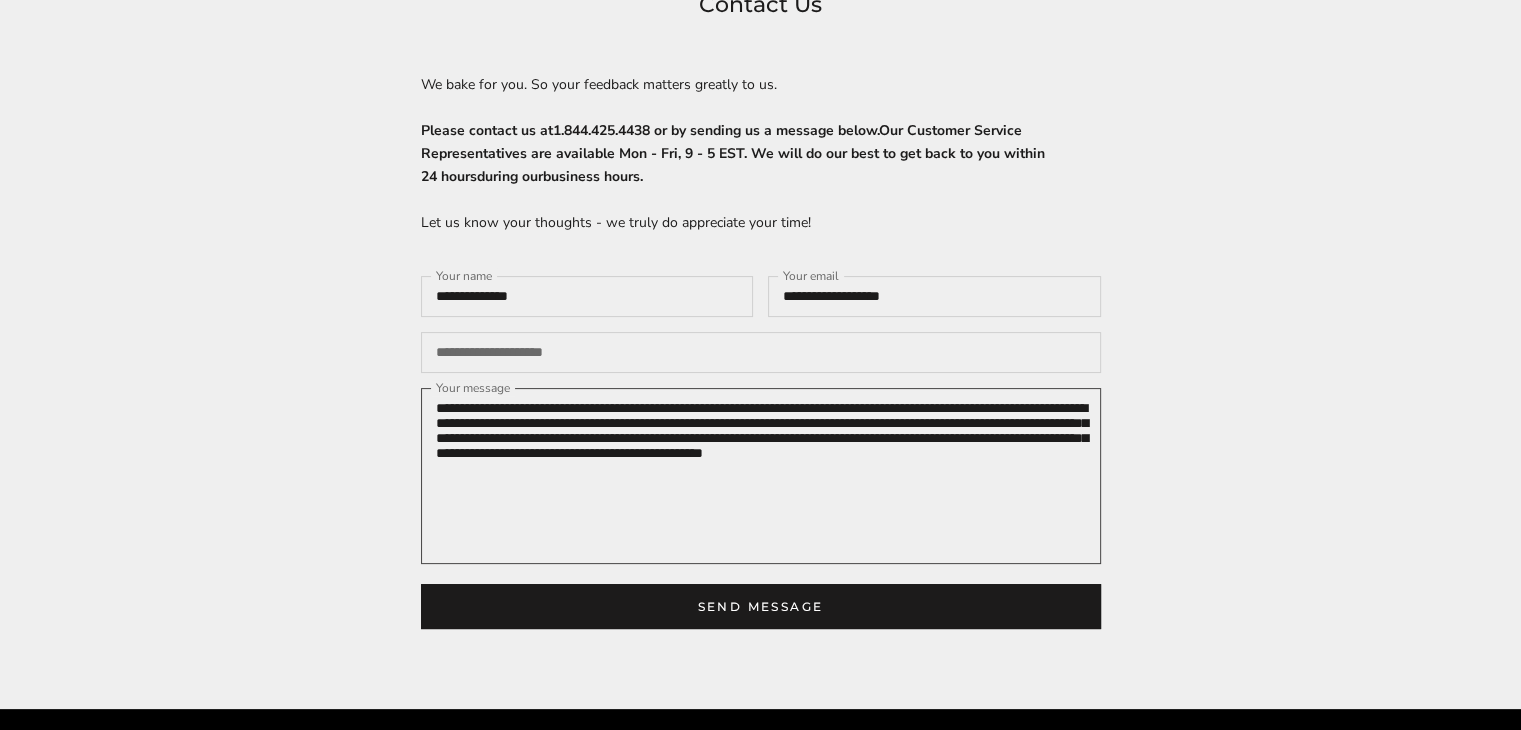 type on "**********" 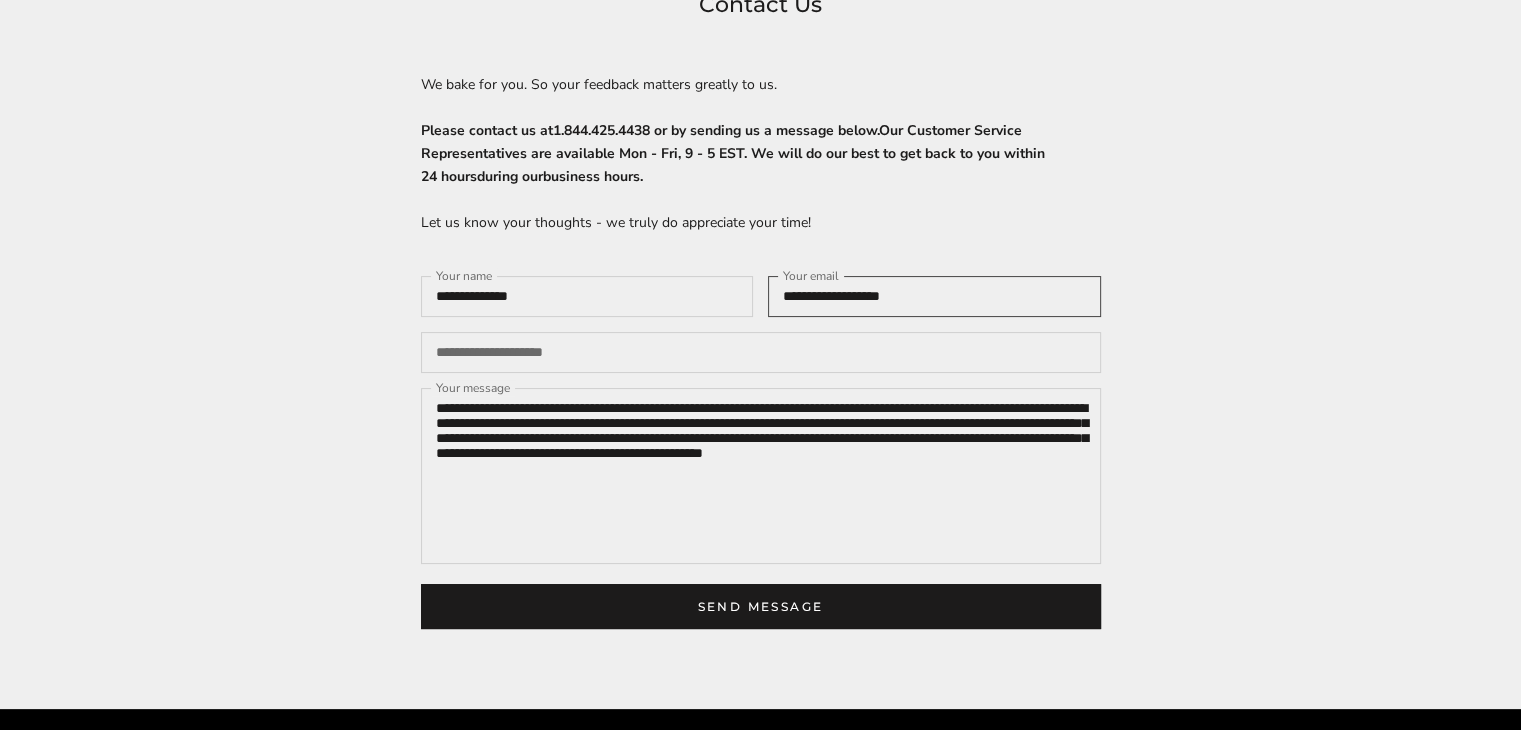 click on "**********" at bounding box center (934, 296) 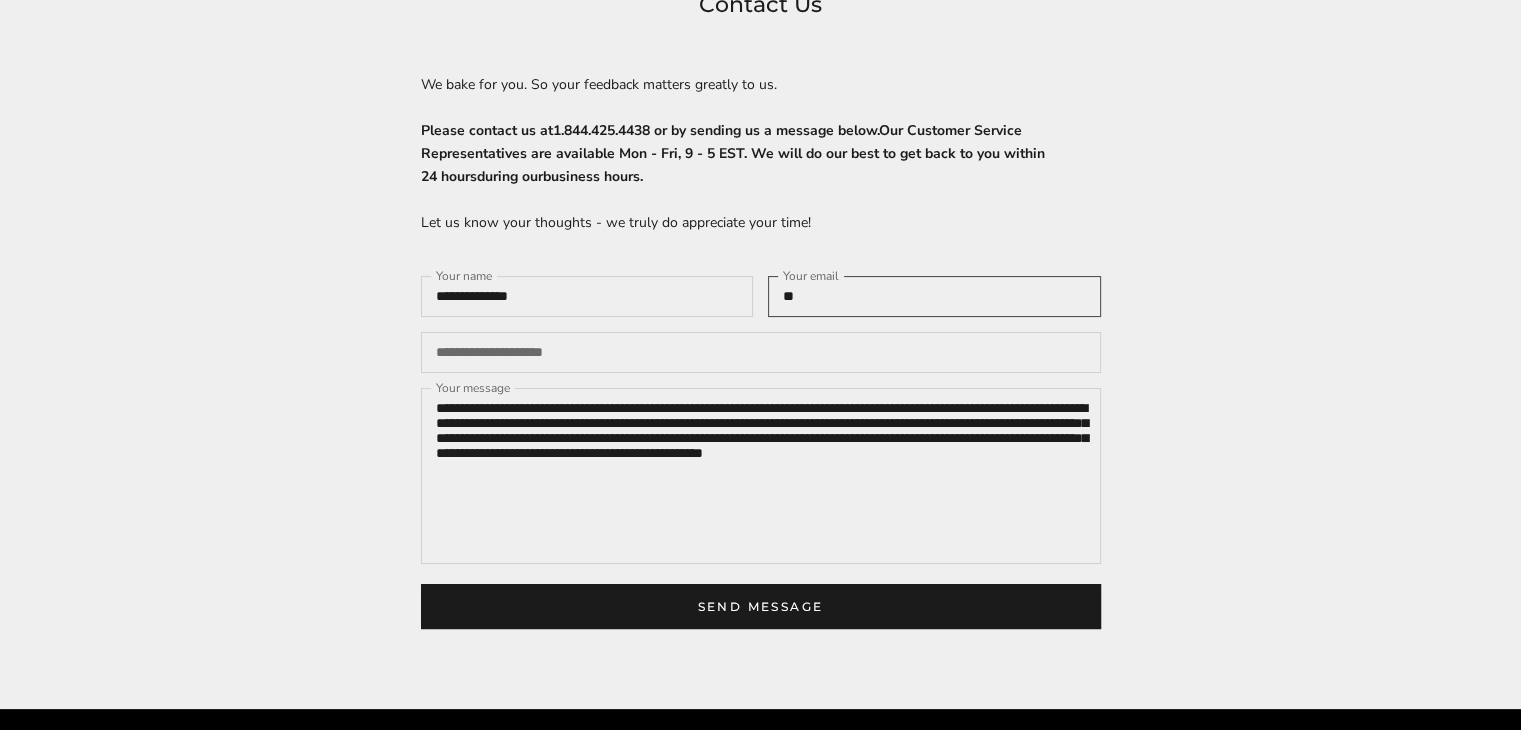 type on "*" 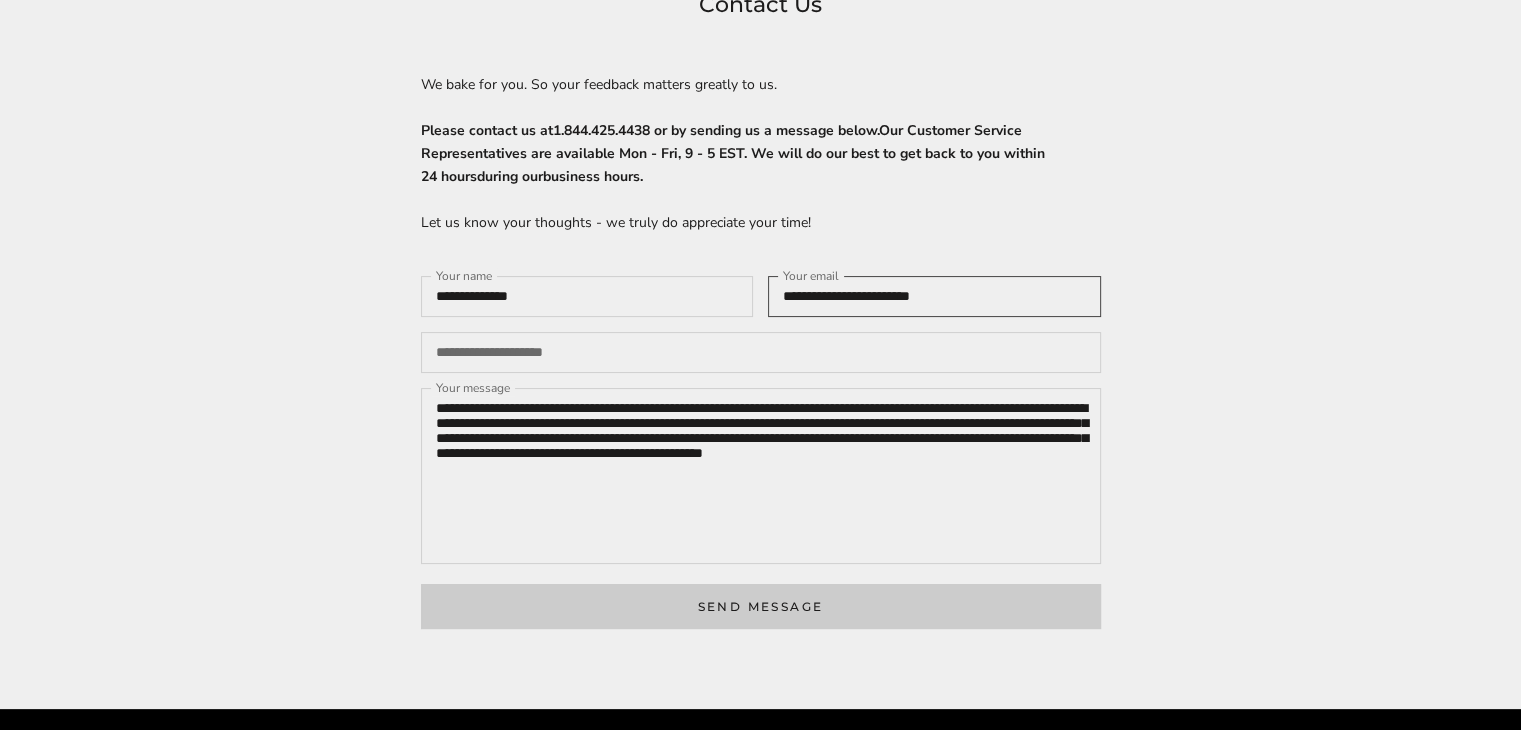 type on "**********" 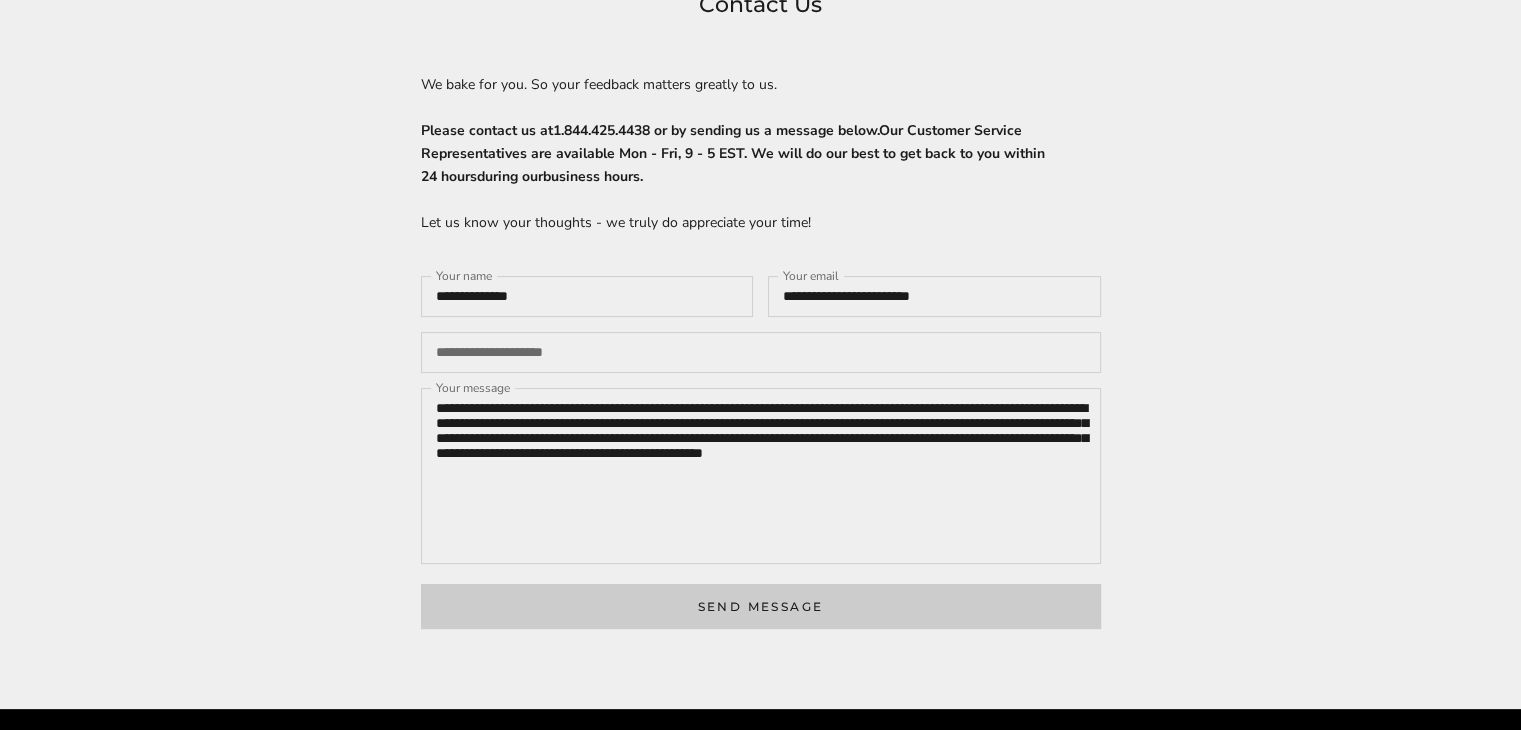 click on "Send message" at bounding box center [761, 606] 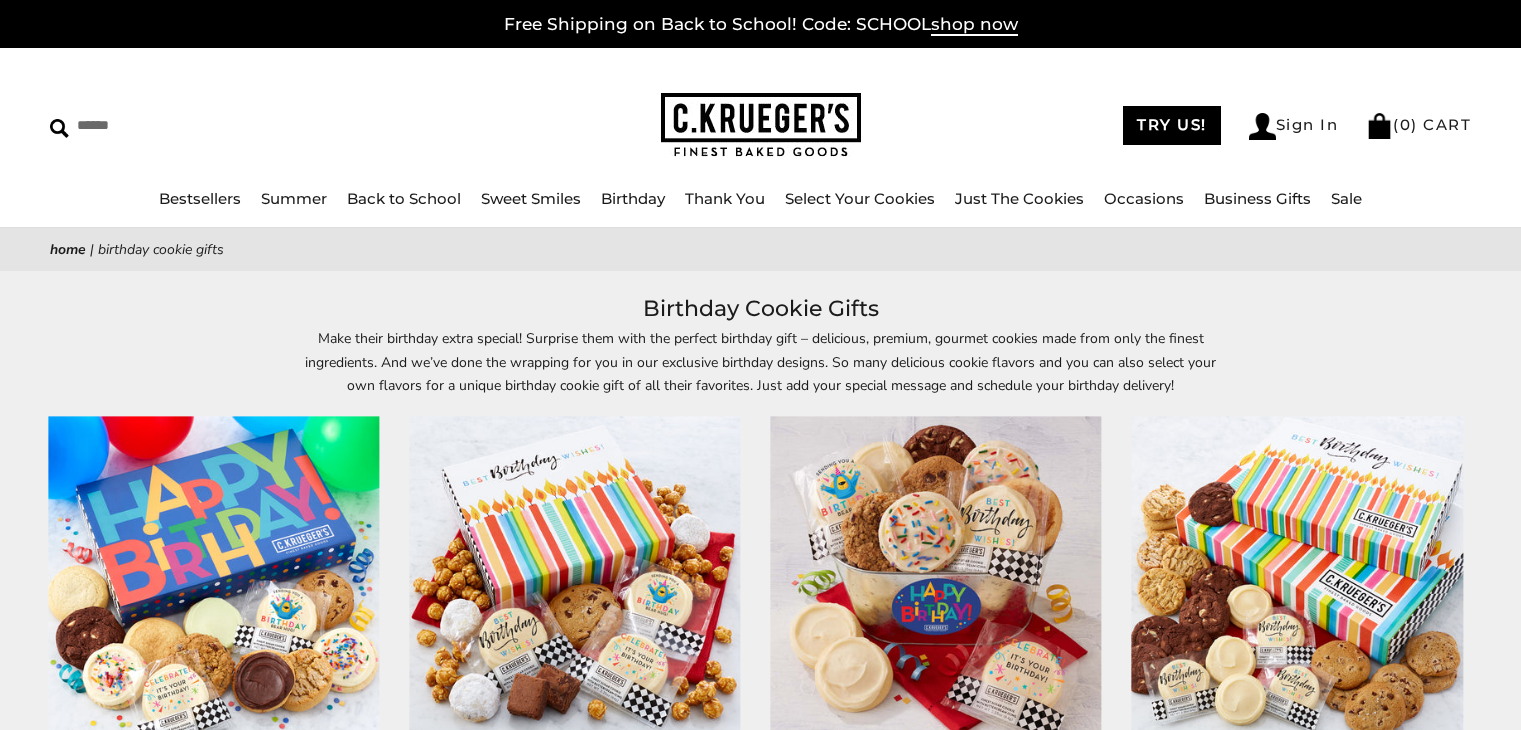 scroll, scrollTop: 0, scrollLeft: 0, axis: both 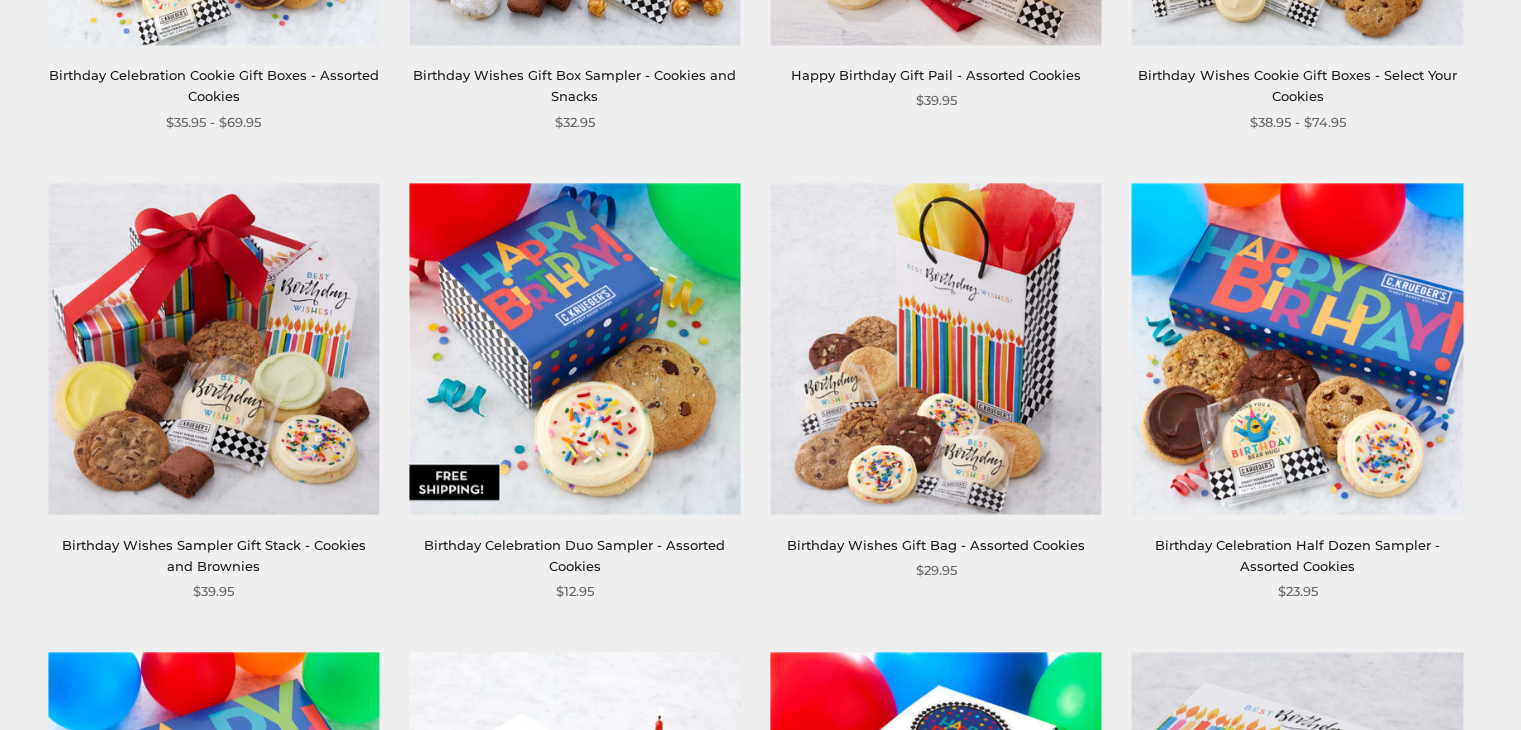 click on "Birthday Wishes Sampler Gift Stack - Cookies and Brownies" at bounding box center [213, 556] 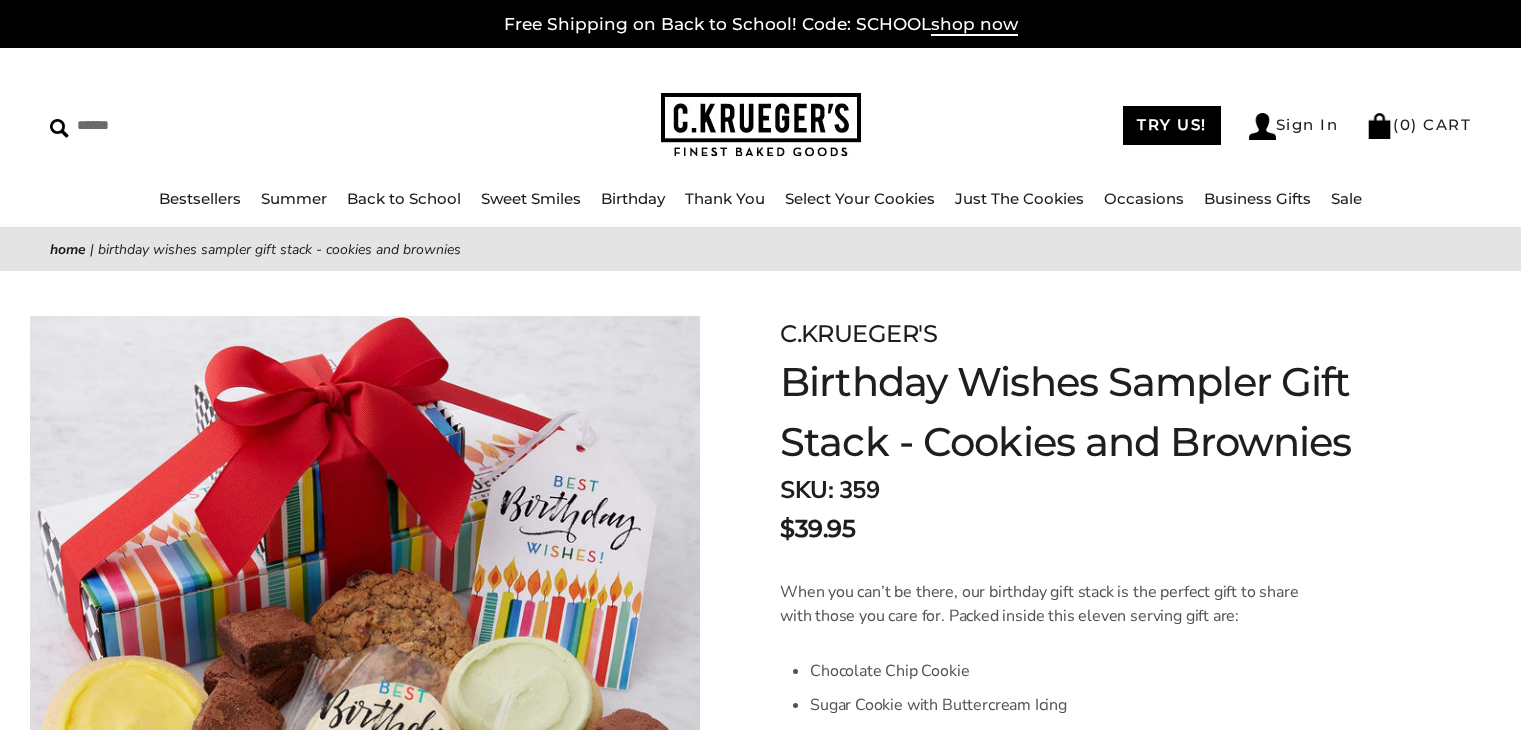 scroll, scrollTop: 0, scrollLeft: 0, axis: both 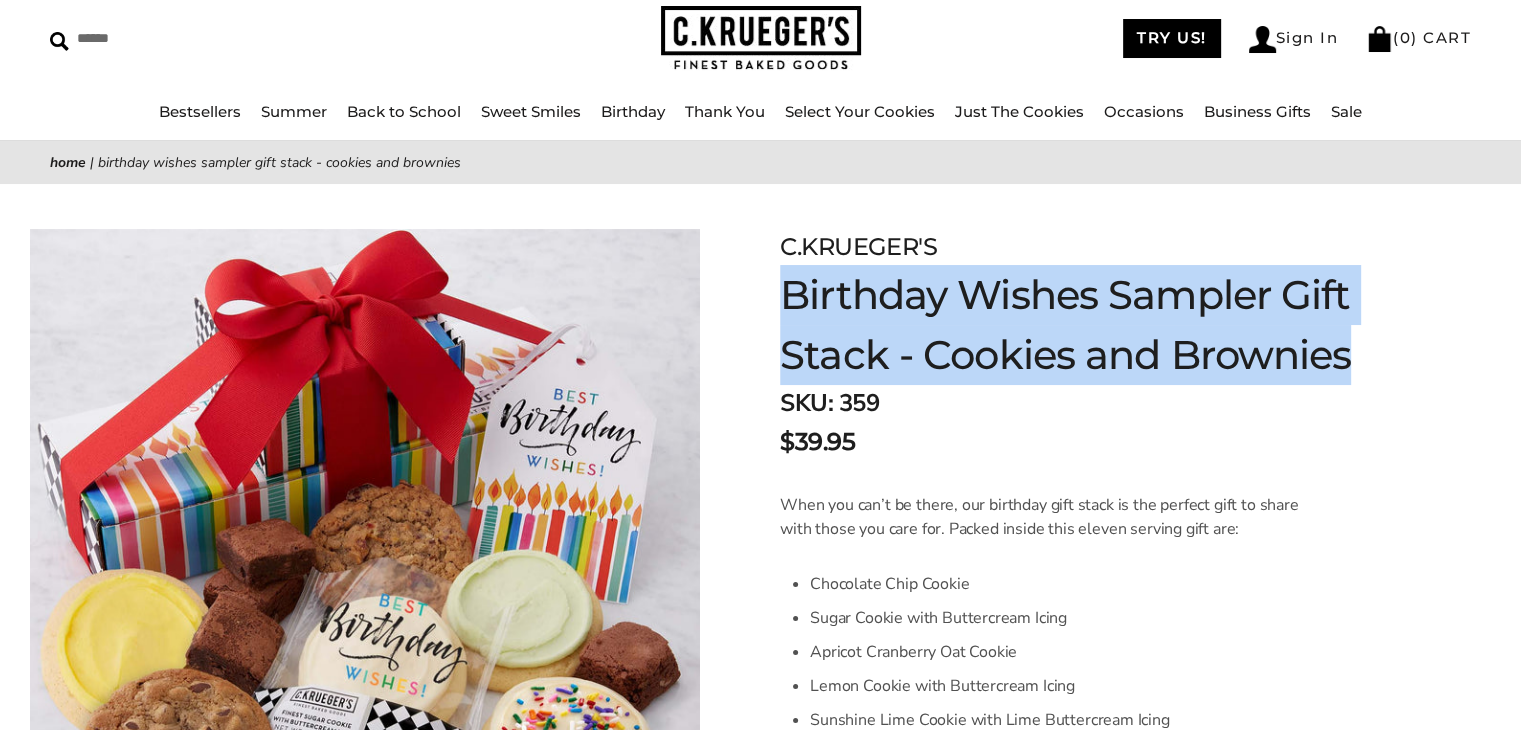 drag, startPoint x: 1356, startPoint y: 353, endPoint x: 784, endPoint y: 305, distance: 574.01044 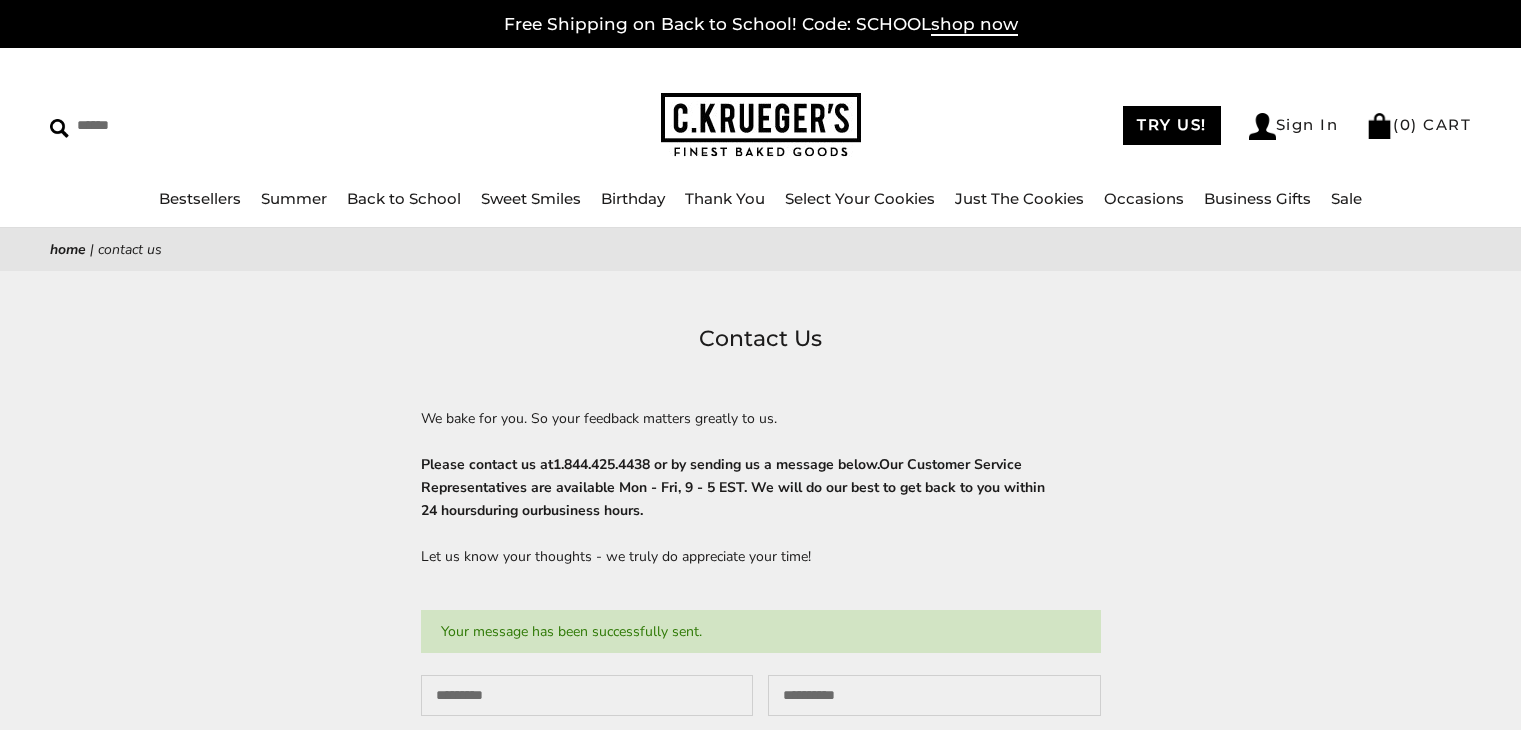 scroll, scrollTop: 609, scrollLeft: 0, axis: vertical 